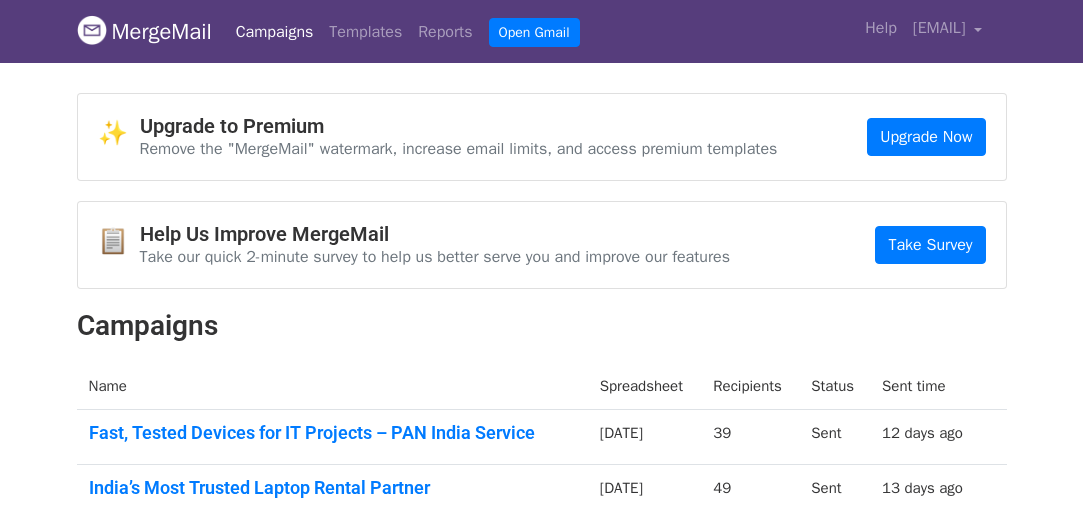 scroll, scrollTop: 400, scrollLeft: 0, axis: vertical 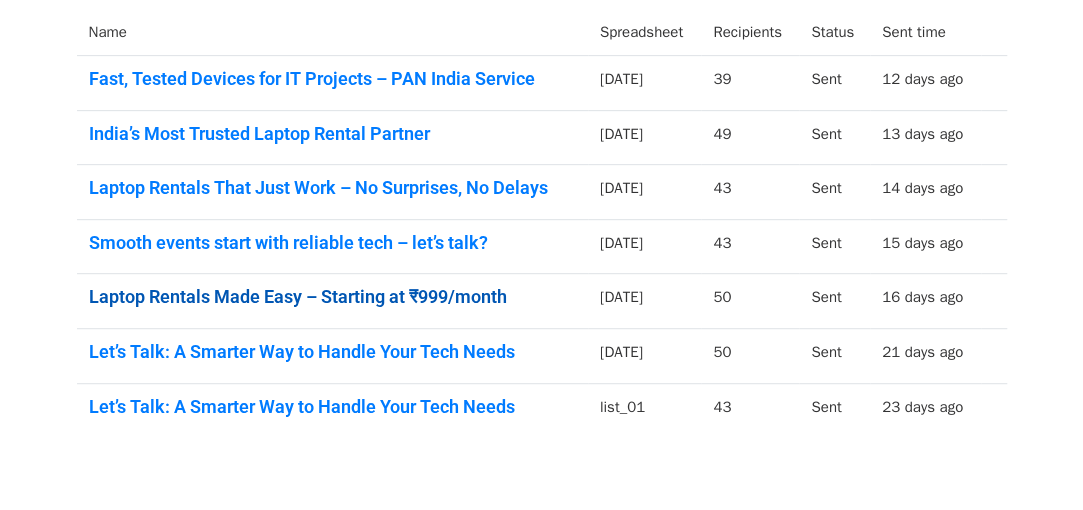 click on "Laptop Rentals Made Easy – Starting at ₹999/month" at bounding box center [332, 297] 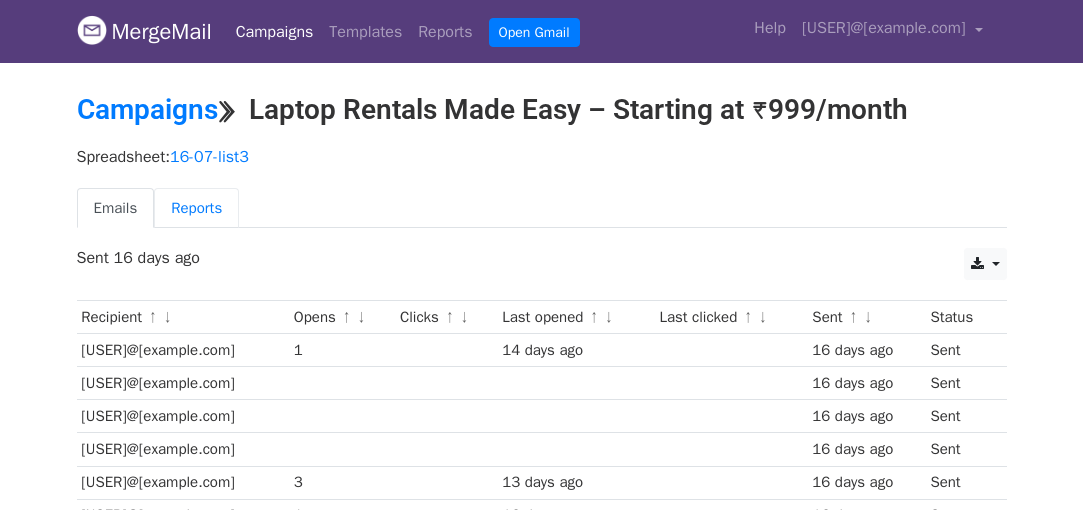 click on "Reports" at bounding box center (196, 208) 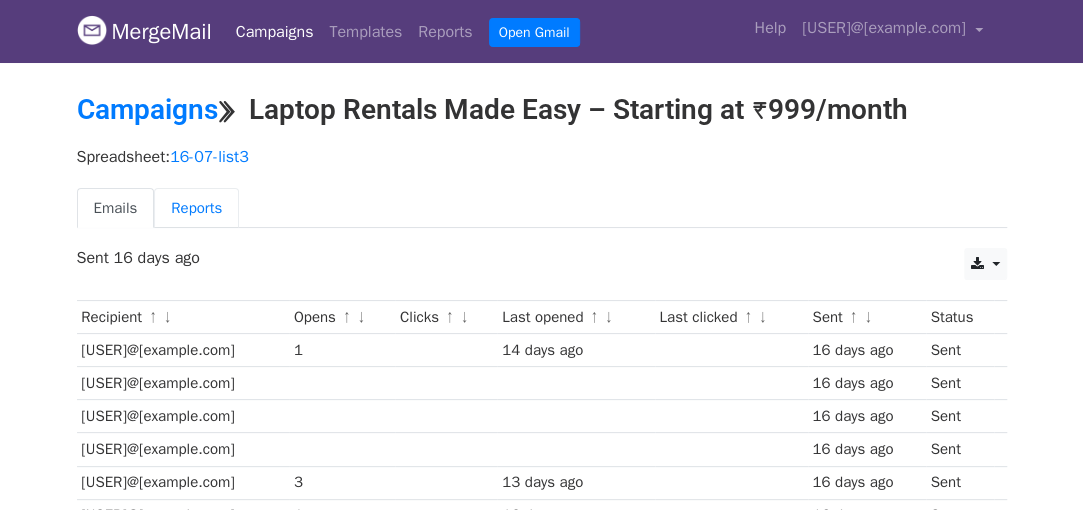 scroll, scrollTop: 0, scrollLeft: 0, axis: both 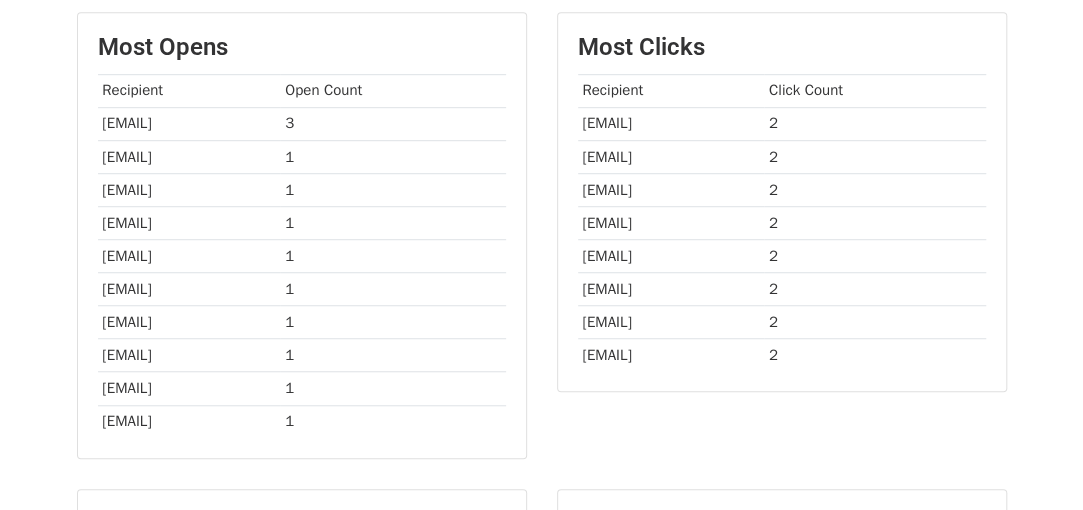 drag, startPoint x: 806, startPoint y: 361, endPoint x: 581, endPoint y: 117, distance: 331.90512 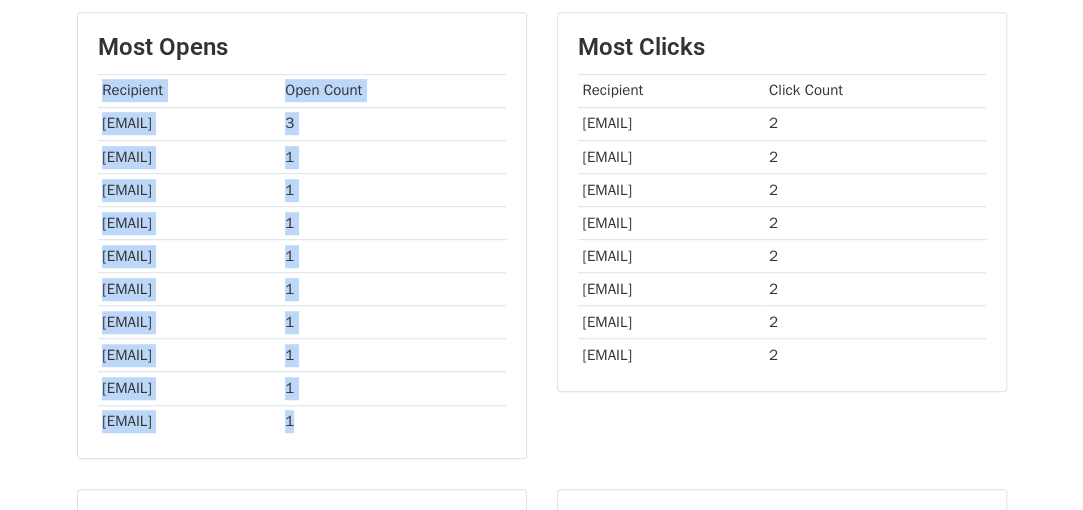 drag, startPoint x: 79, startPoint y: 103, endPoint x: 450, endPoint y: 413, distance: 483.46768 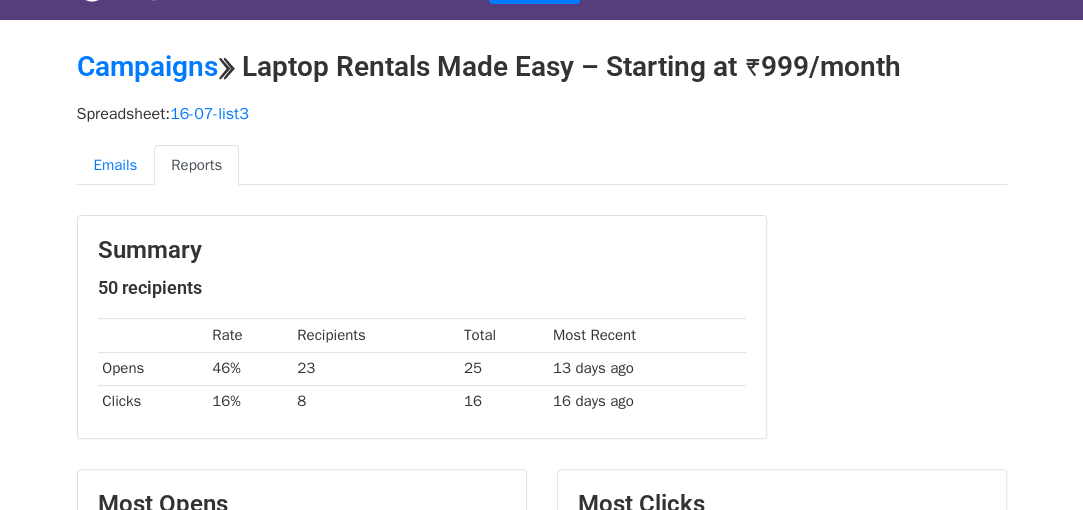 scroll, scrollTop: 0, scrollLeft: 0, axis: both 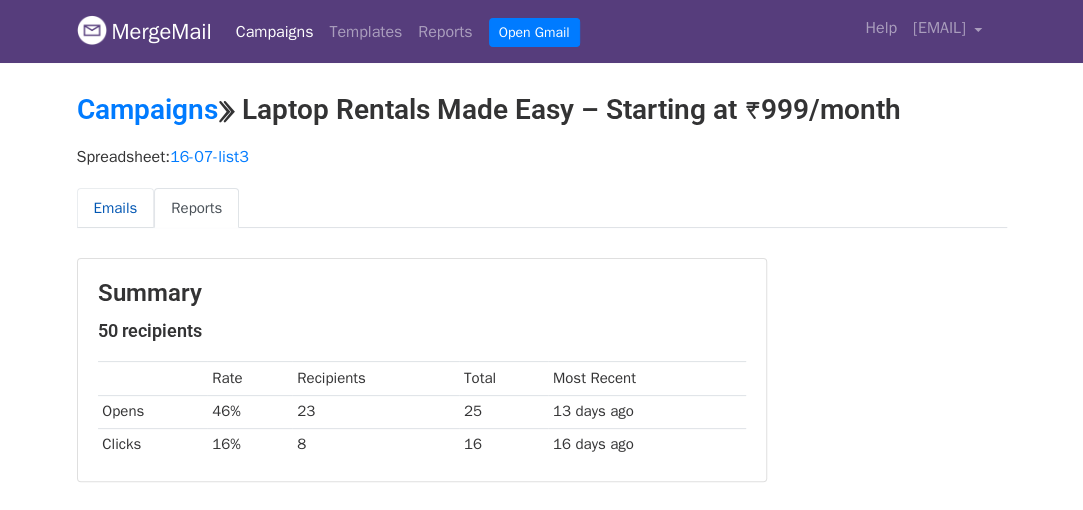 click on "Emails" at bounding box center (116, 208) 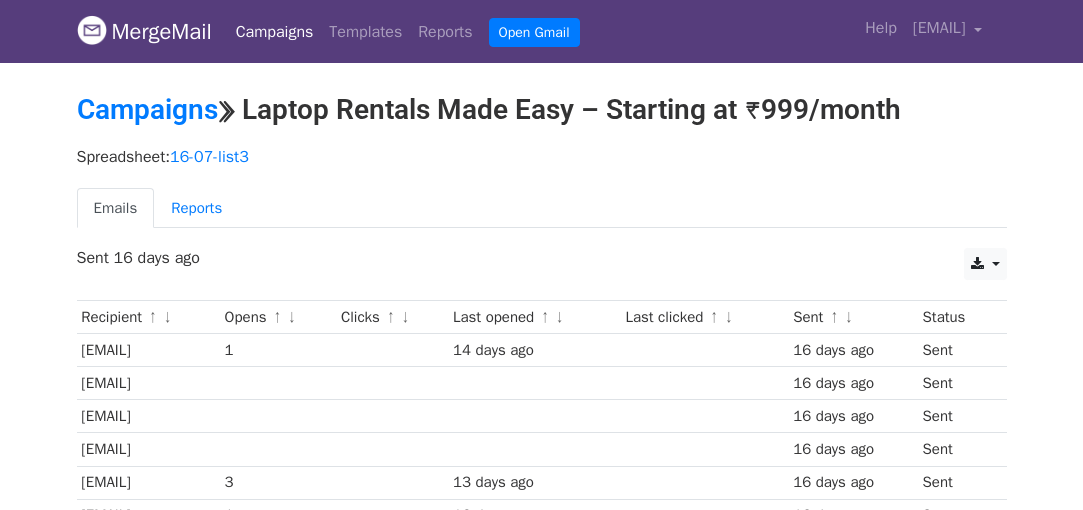 scroll, scrollTop: 0, scrollLeft: 0, axis: both 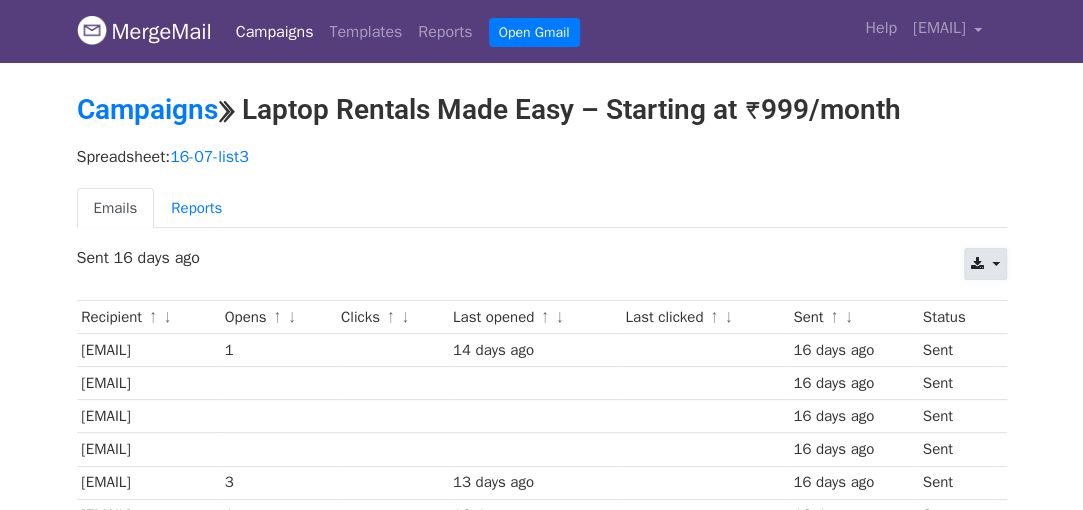 click at bounding box center [977, 264] 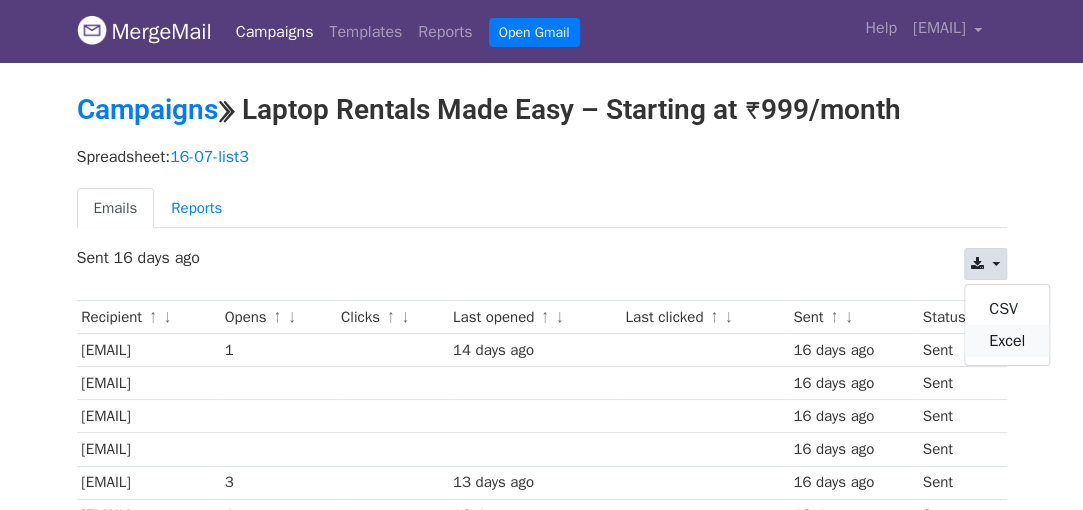 click on "Excel" at bounding box center [1007, 341] 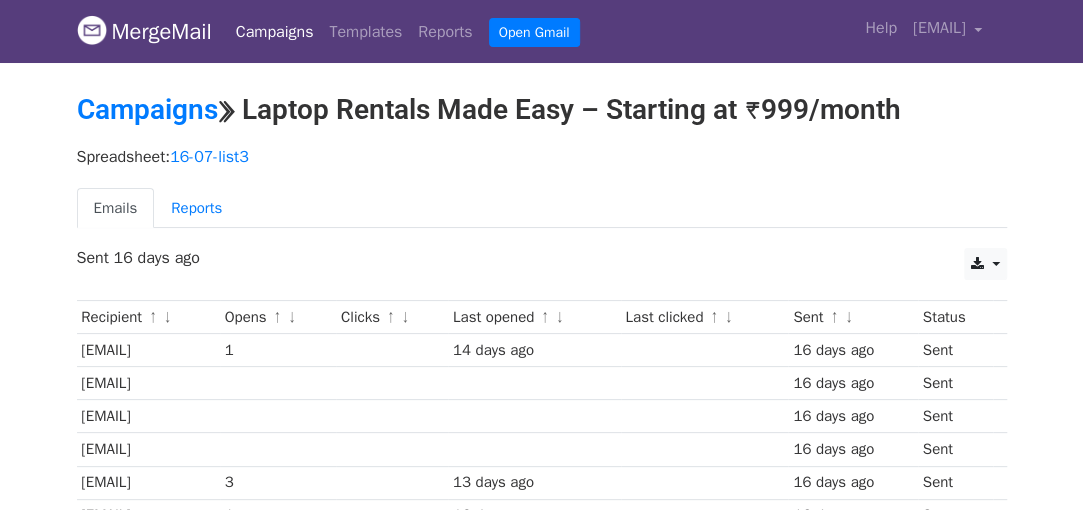 click on "Campaigns" at bounding box center [275, 32] 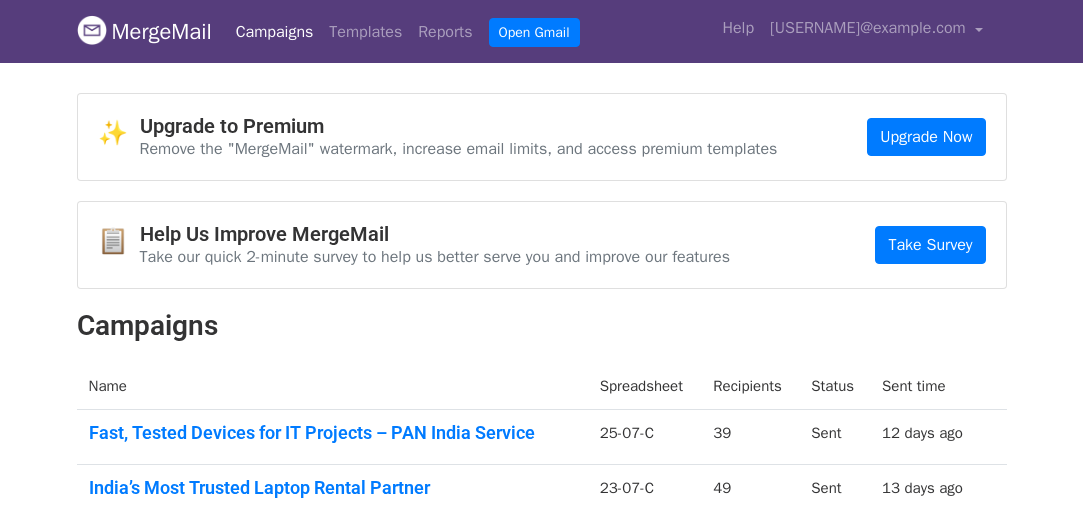 scroll, scrollTop: 78, scrollLeft: 0, axis: vertical 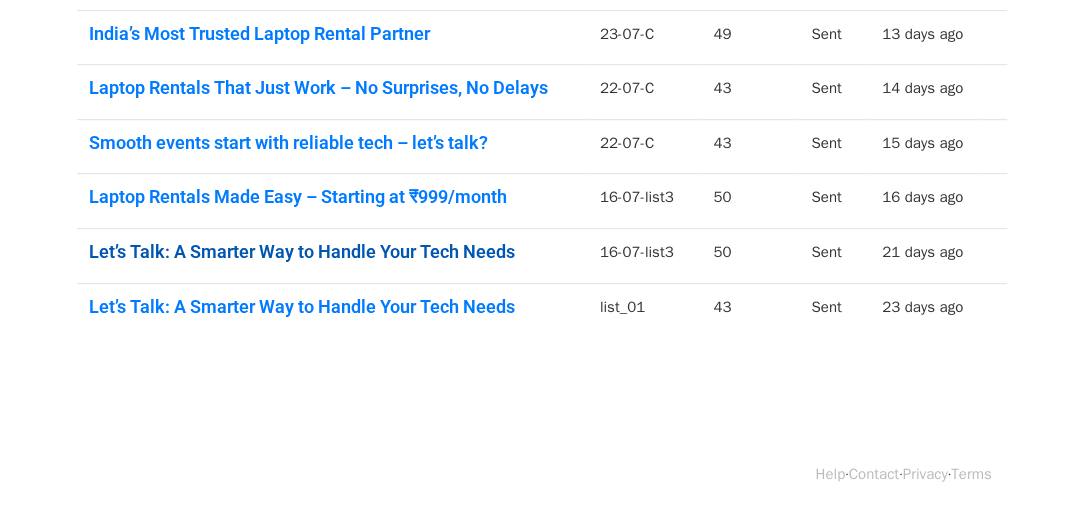 click on "Let’s Talk: A Smarter Way to Handle Your Tech Needs" at bounding box center (332, 252) 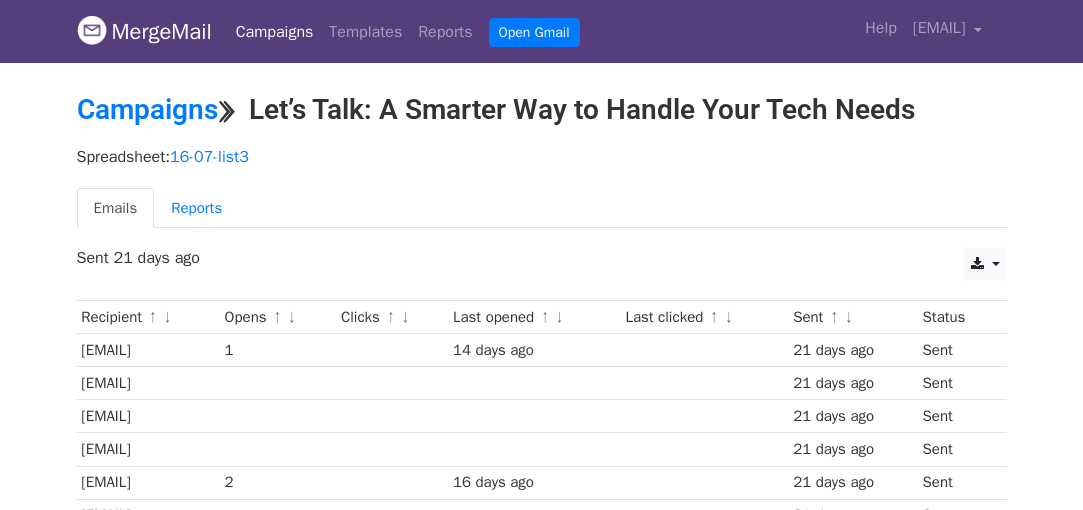 scroll, scrollTop: 0, scrollLeft: 0, axis: both 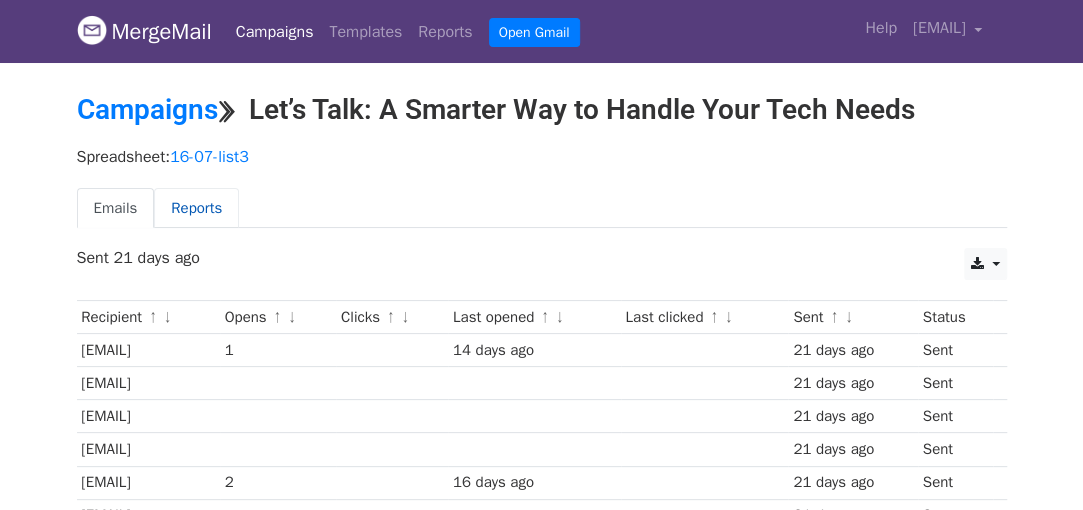 click on "Reports" at bounding box center [196, 208] 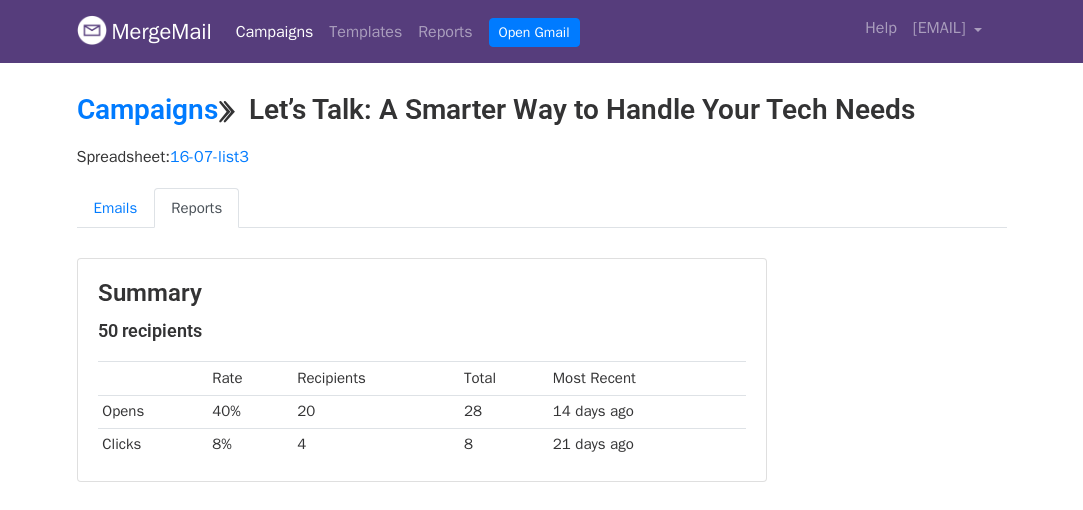 scroll, scrollTop: 0, scrollLeft: 0, axis: both 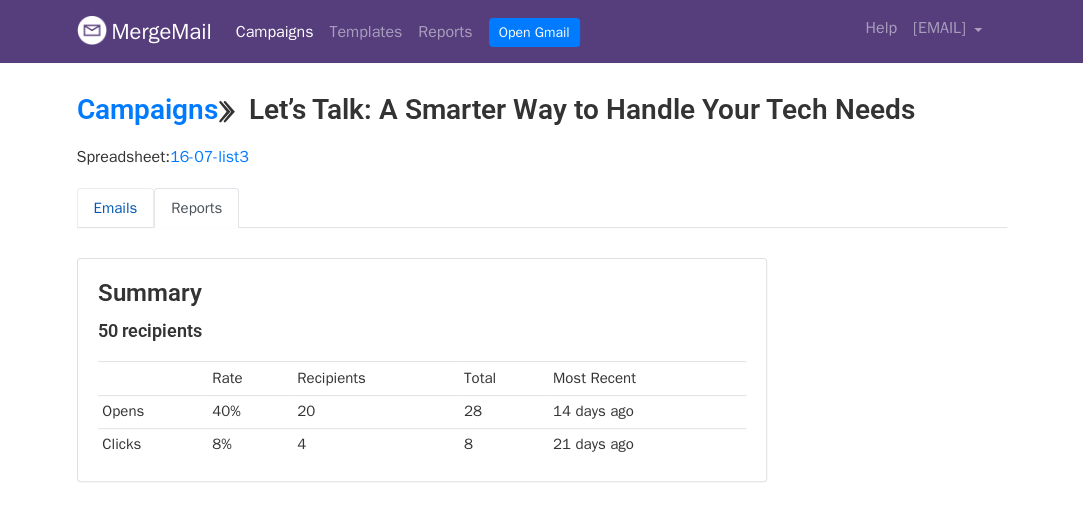 click on "Emails" at bounding box center [116, 208] 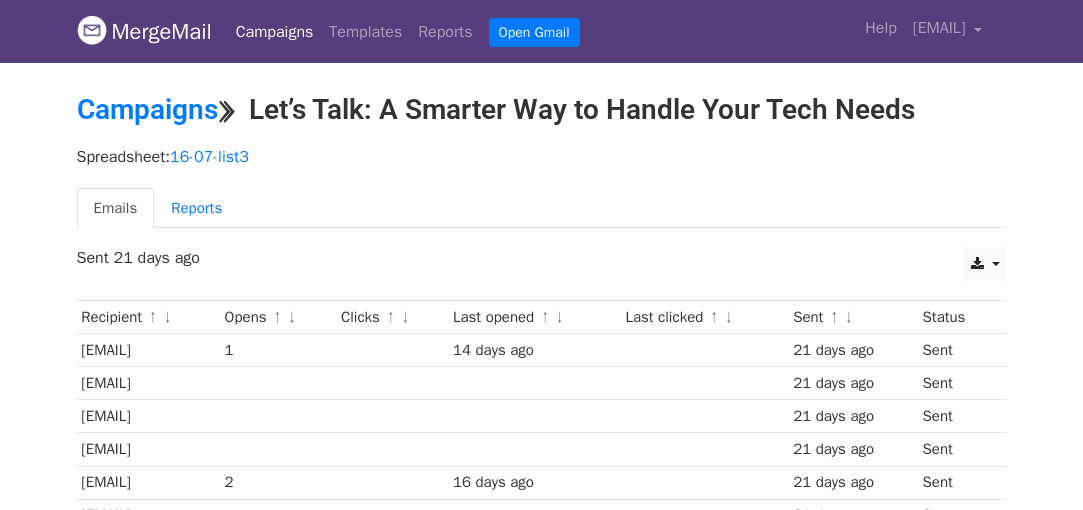 scroll, scrollTop: 0, scrollLeft: 0, axis: both 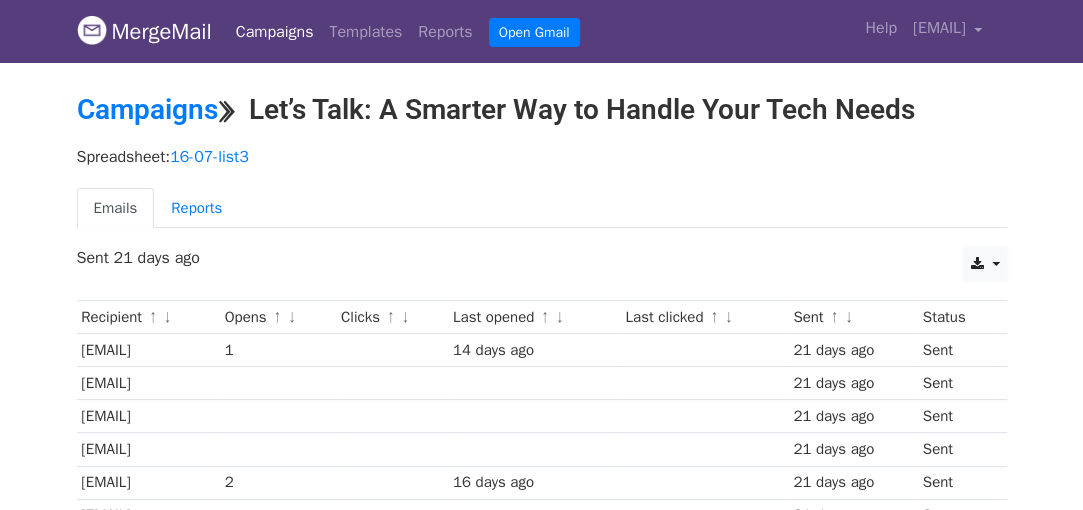 click at bounding box center (985, 264) 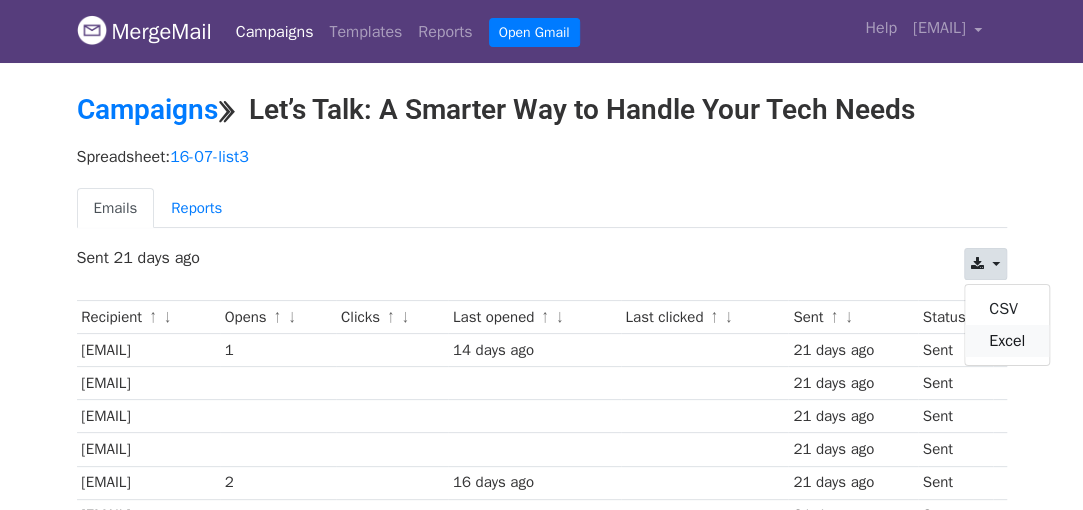 click on "Excel" at bounding box center (1007, 341) 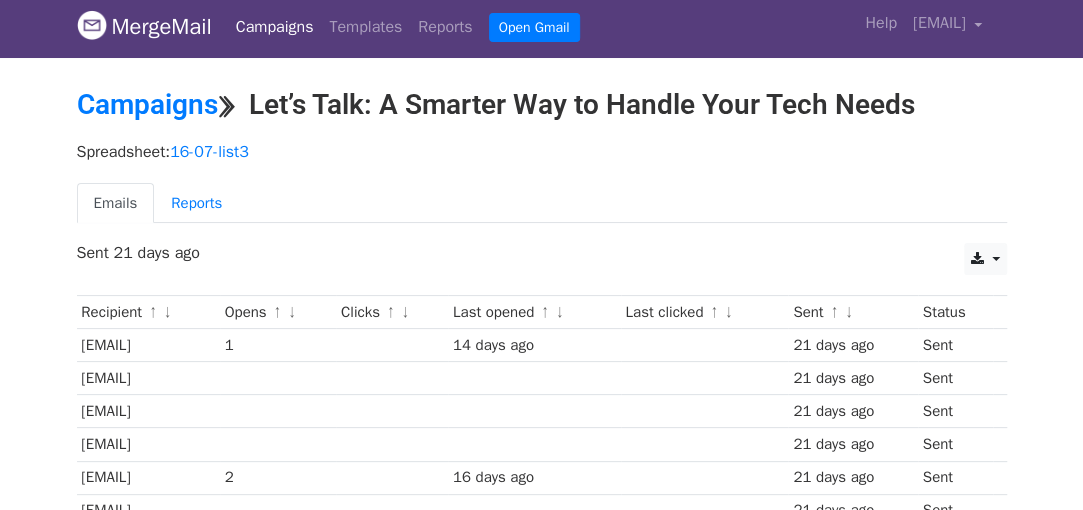 scroll, scrollTop: 0, scrollLeft: 0, axis: both 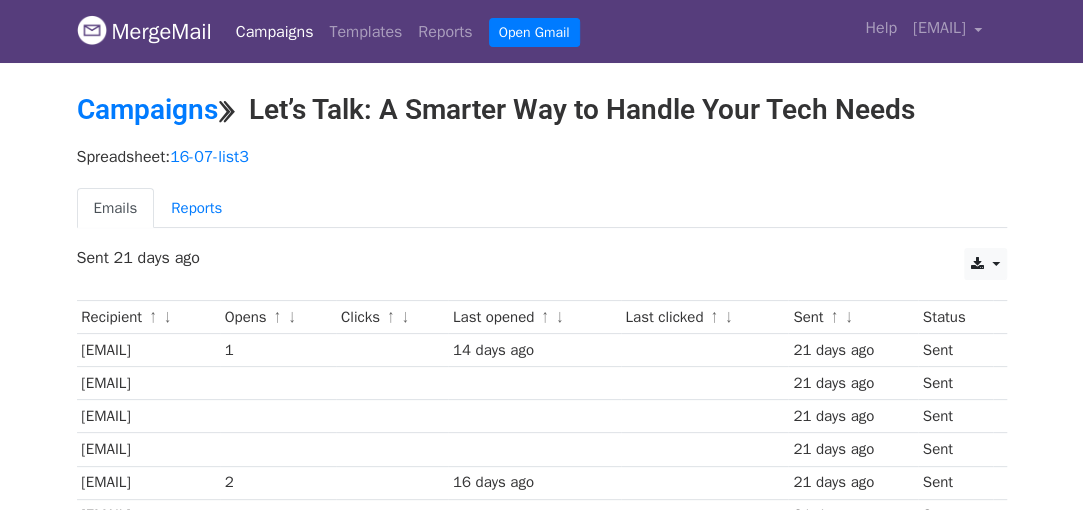 click on "Campaigns" at bounding box center (275, 32) 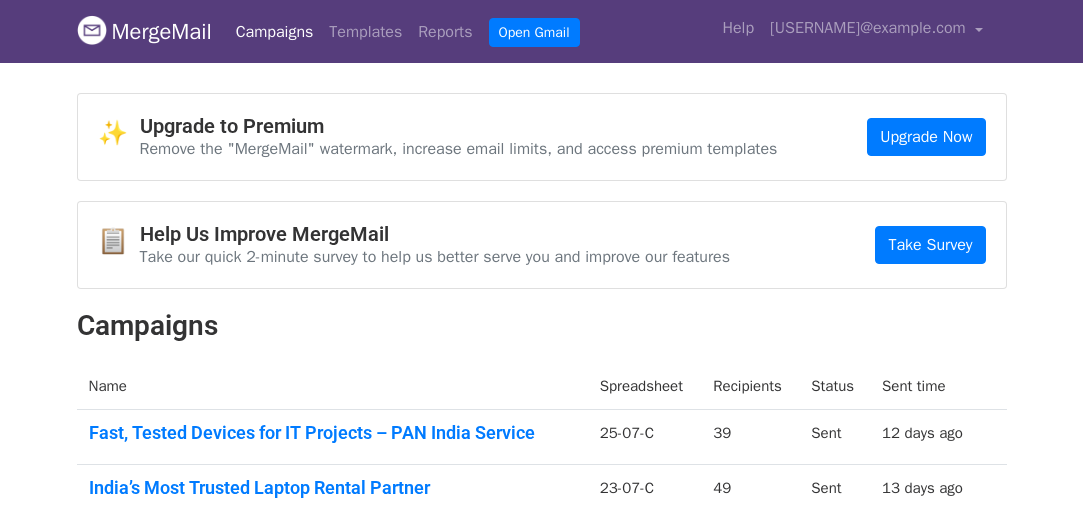 scroll, scrollTop: 0, scrollLeft: 0, axis: both 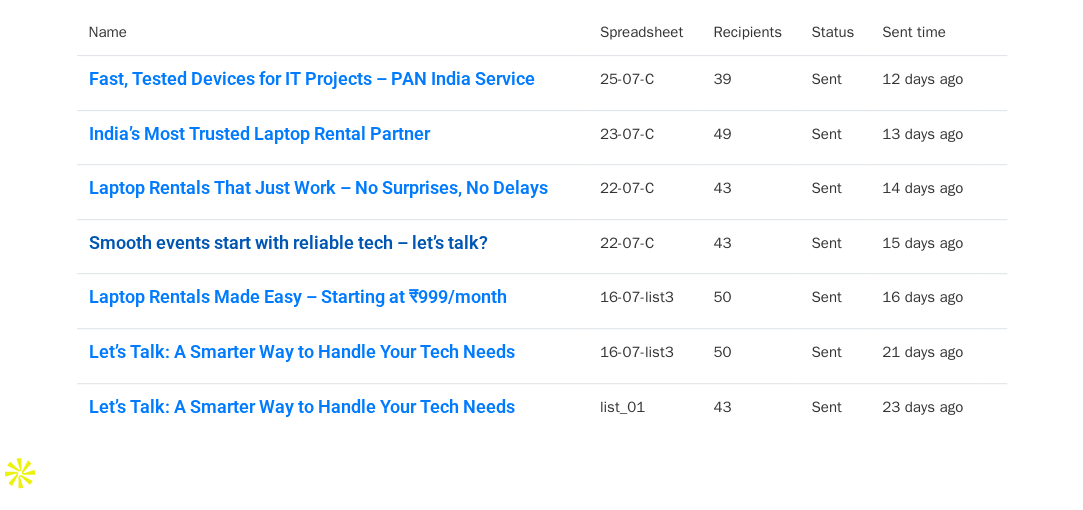 click on "Smooth events start with reliable tech – let’s talk?" at bounding box center (332, 243) 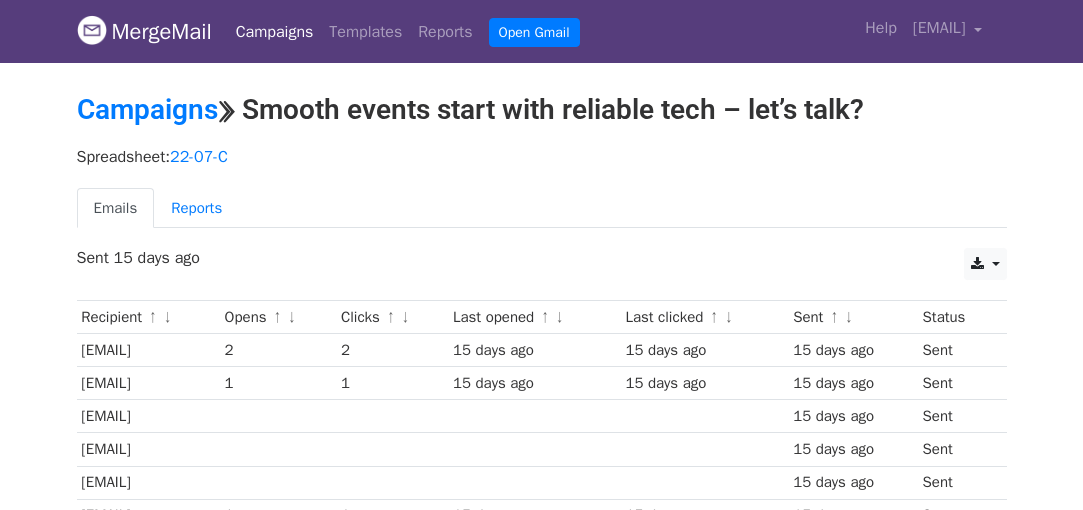 scroll, scrollTop: 0, scrollLeft: 0, axis: both 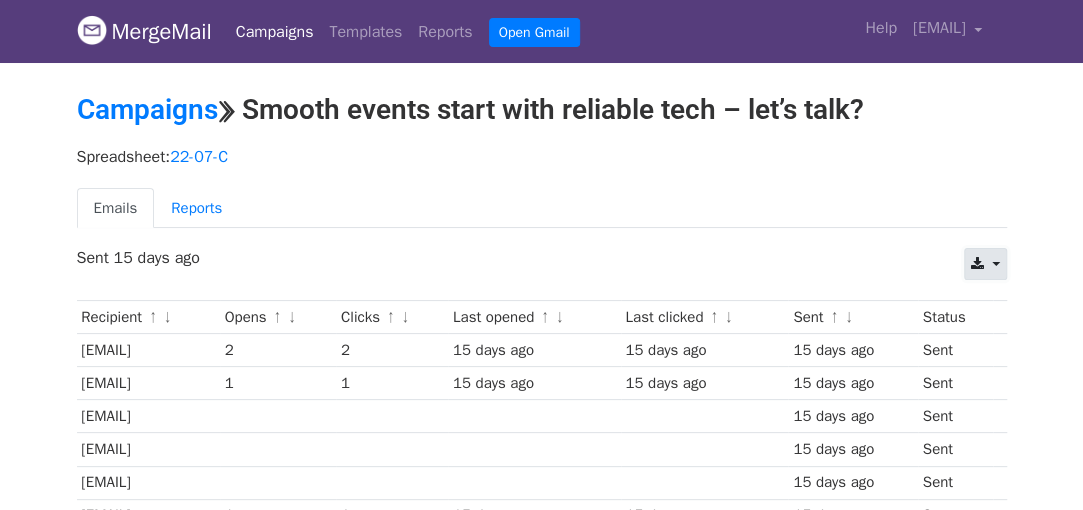 click at bounding box center (977, 264) 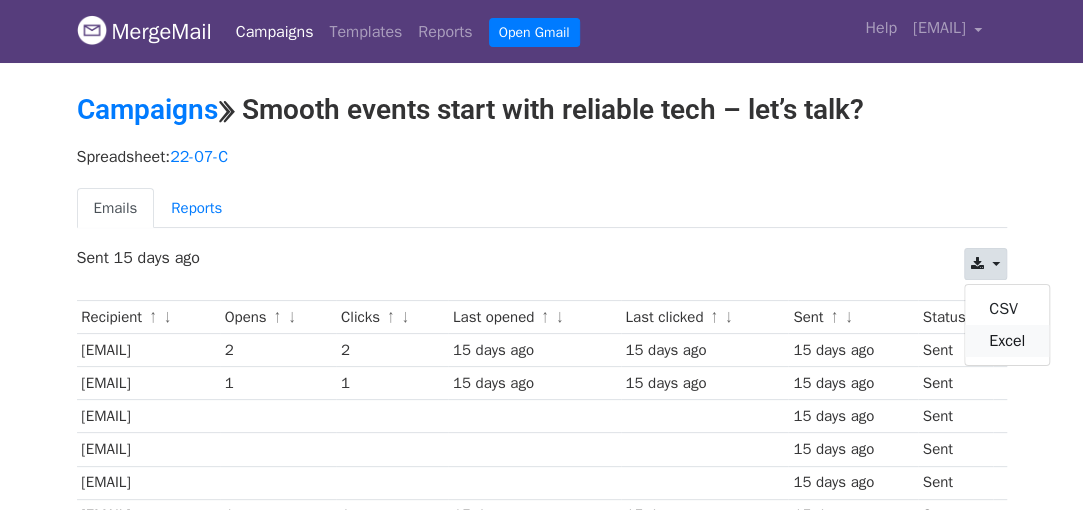 click on "Excel" at bounding box center (1007, 341) 